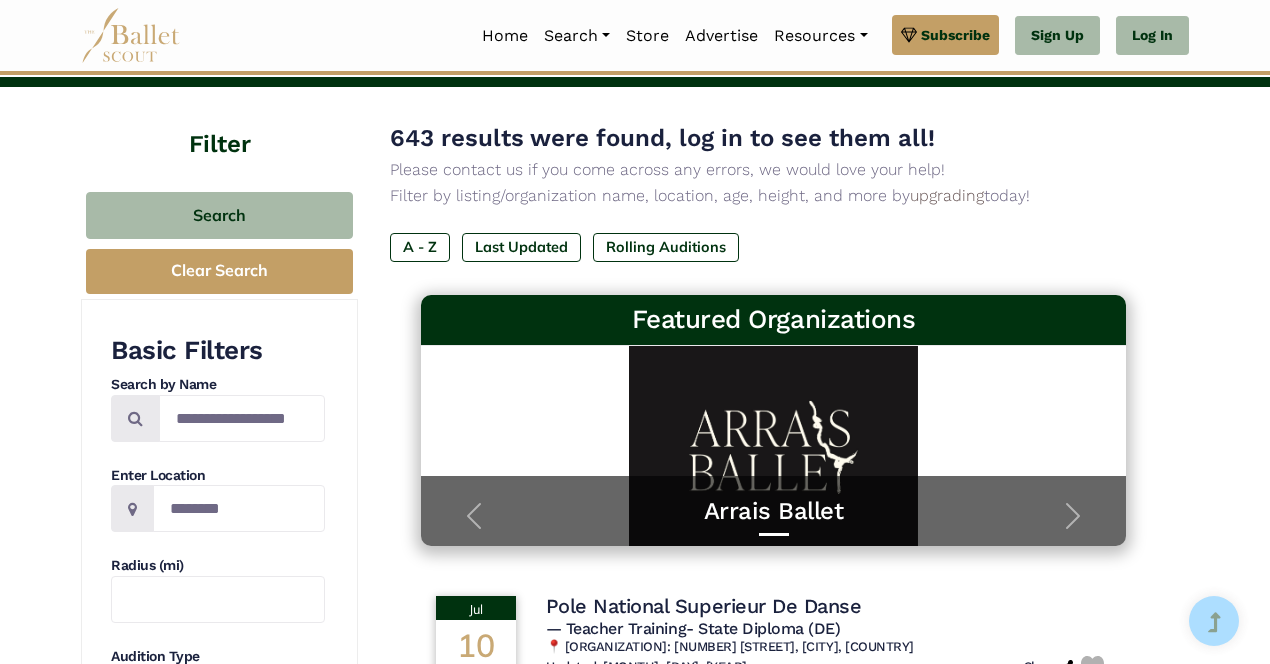 scroll, scrollTop: 112, scrollLeft: 0, axis: vertical 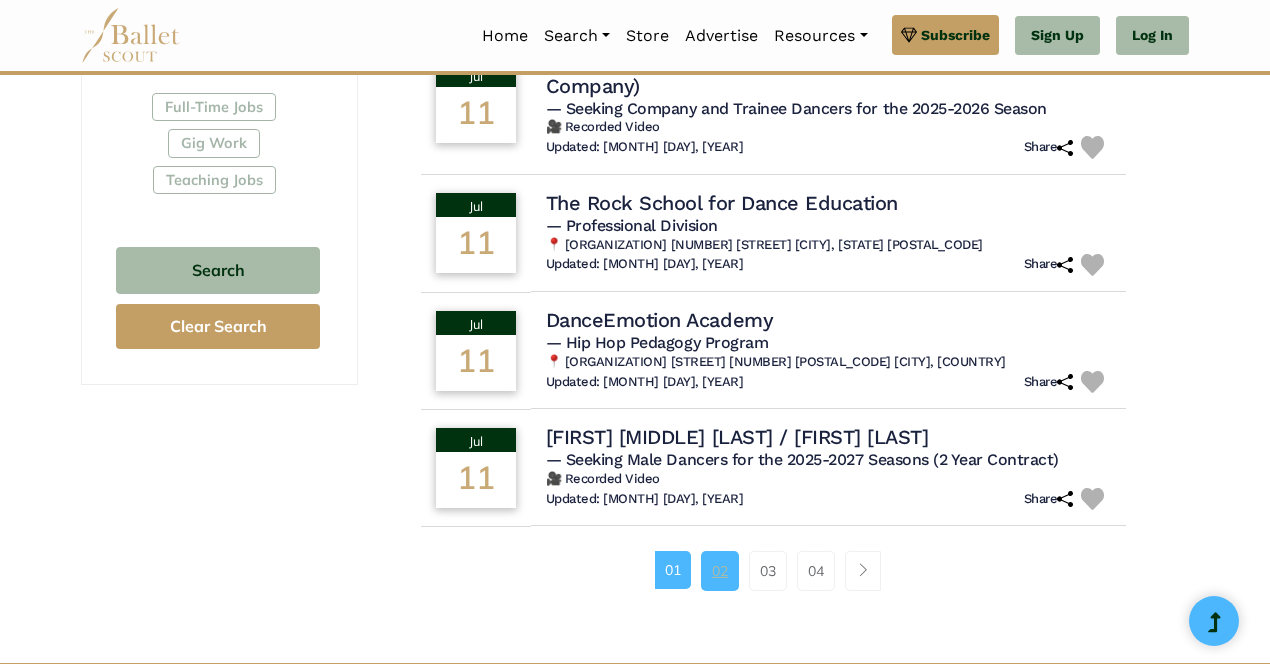 click on "02" at bounding box center [720, 571] 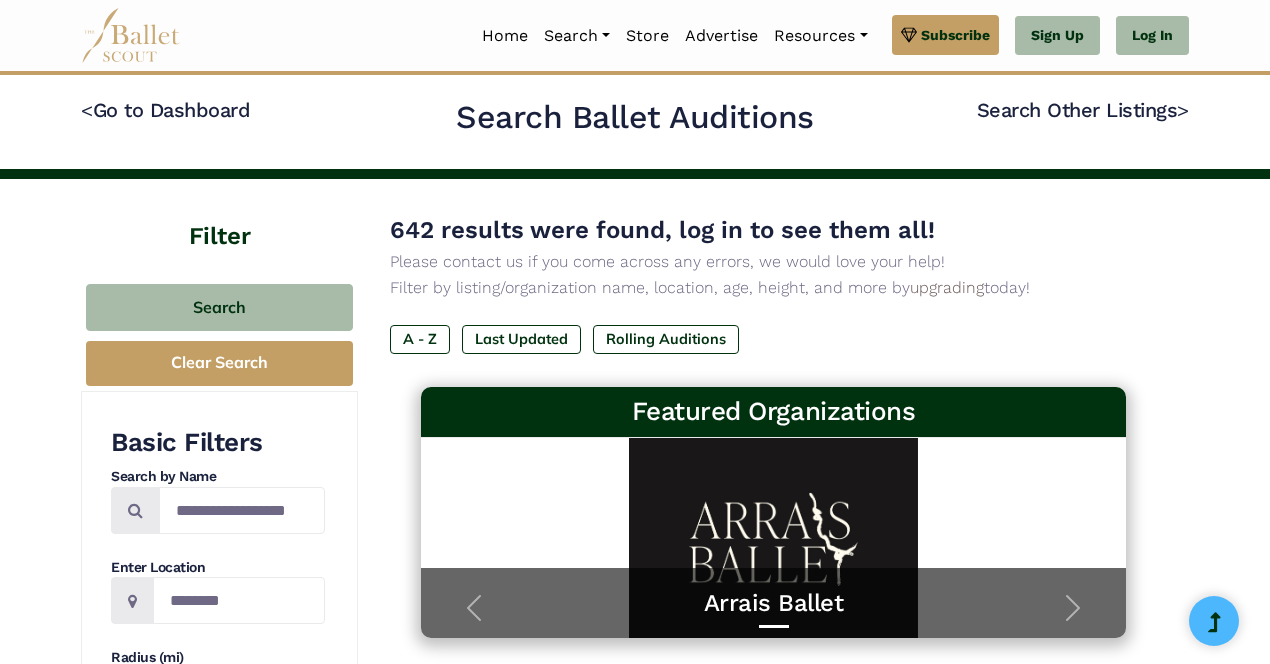 scroll, scrollTop: 0, scrollLeft: 0, axis: both 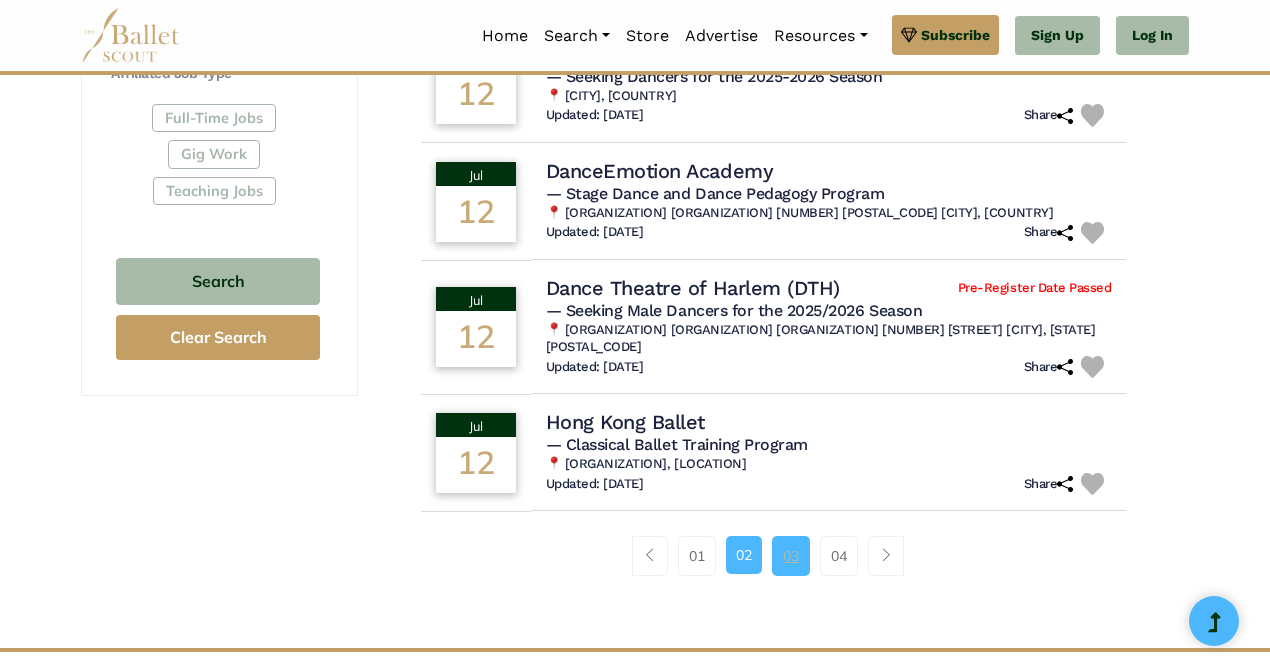 click on "03" at bounding box center [791, 556] 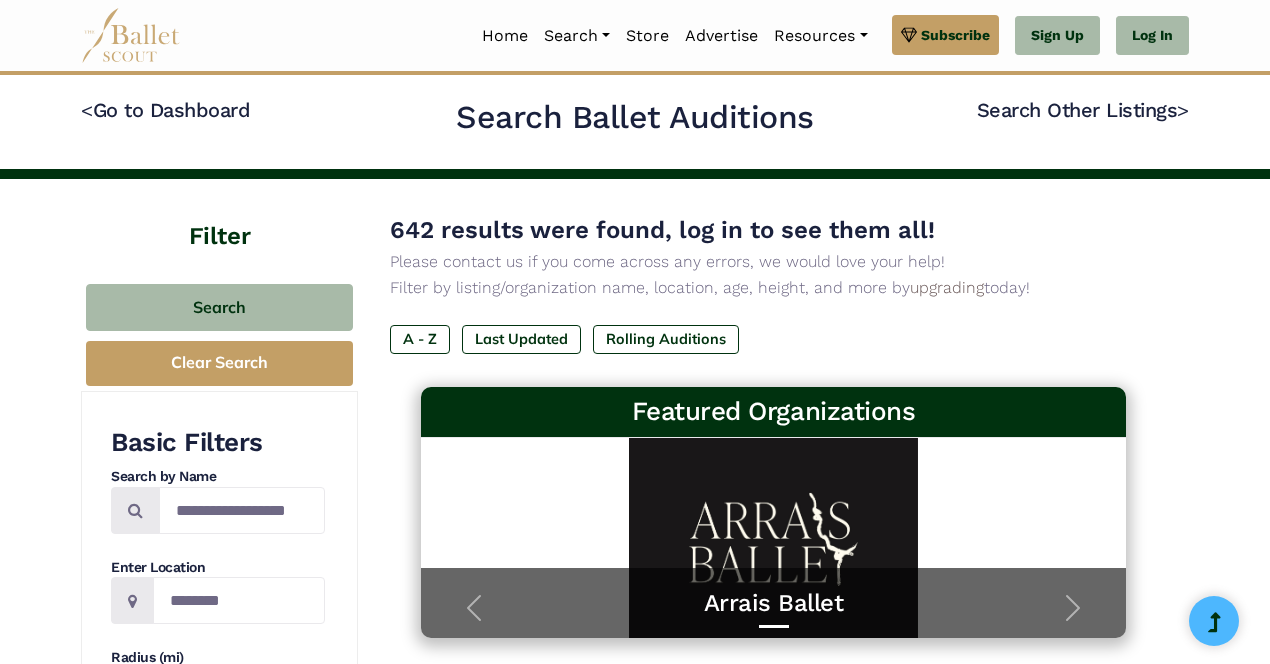 scroll, scrollTop: 0, scrollLeft: 0, axis: both 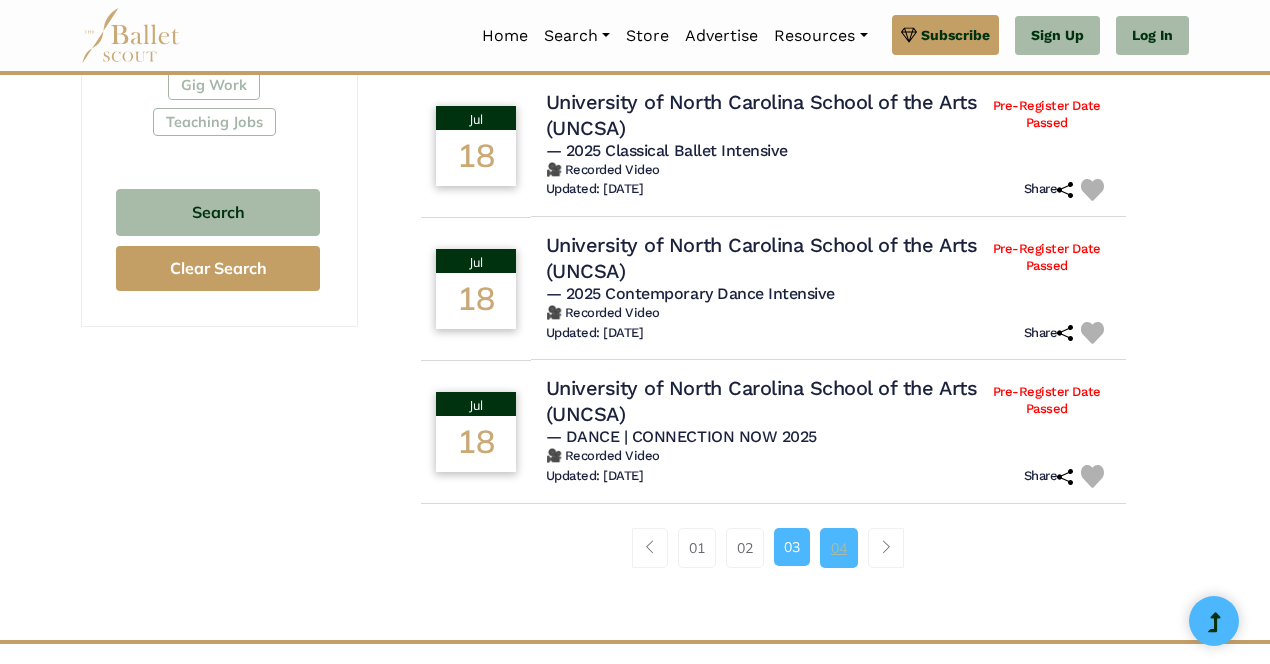 click on "04" at bounding box center (839, 548) 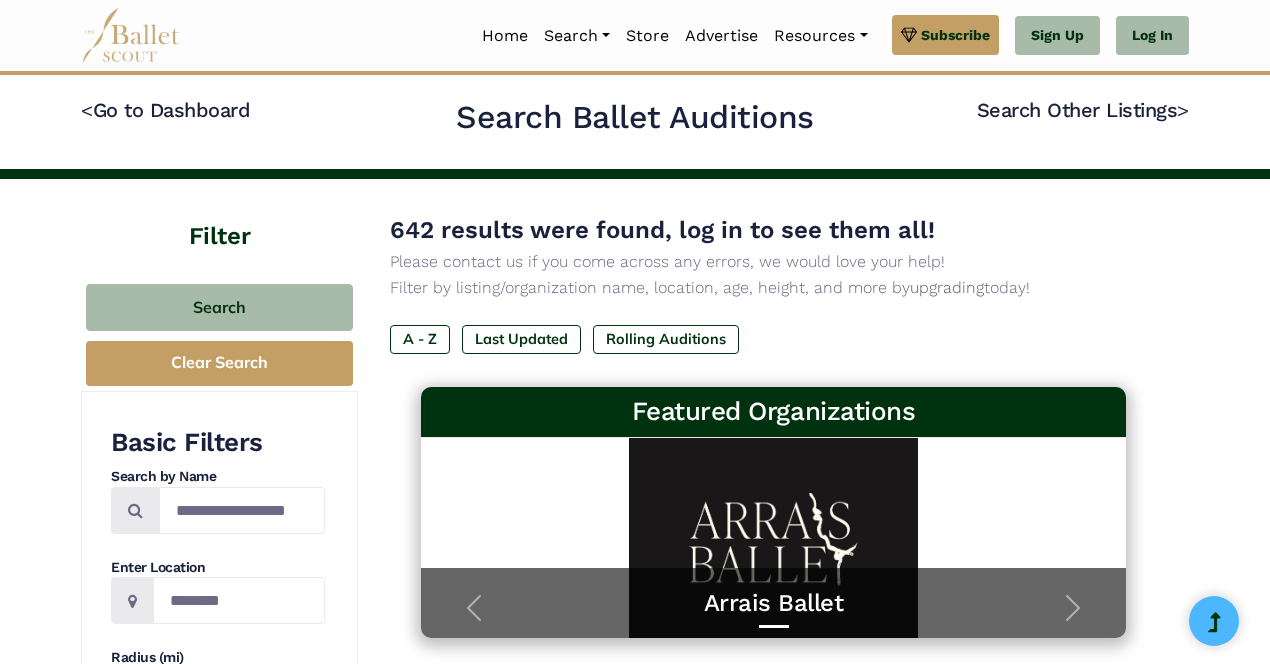 scroll, scrollTop: 0, scrollLeft: 0, axis: both 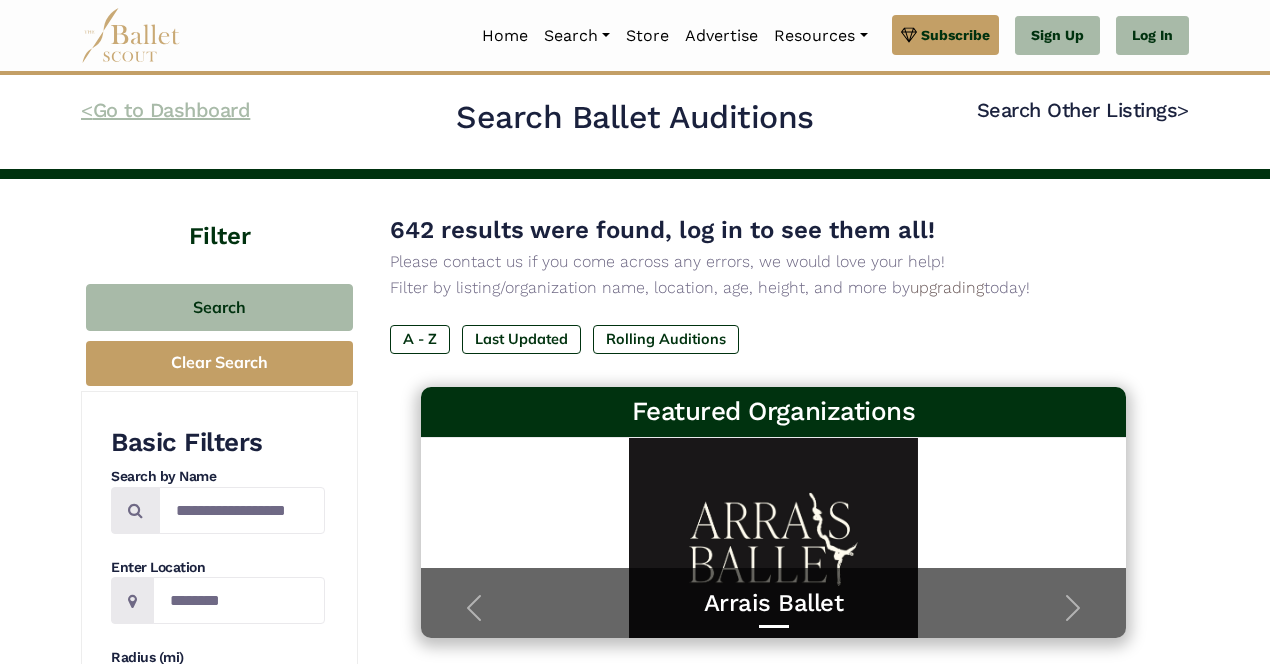 click on "<  Go to Dashboard" at bounding box center (165, 110) 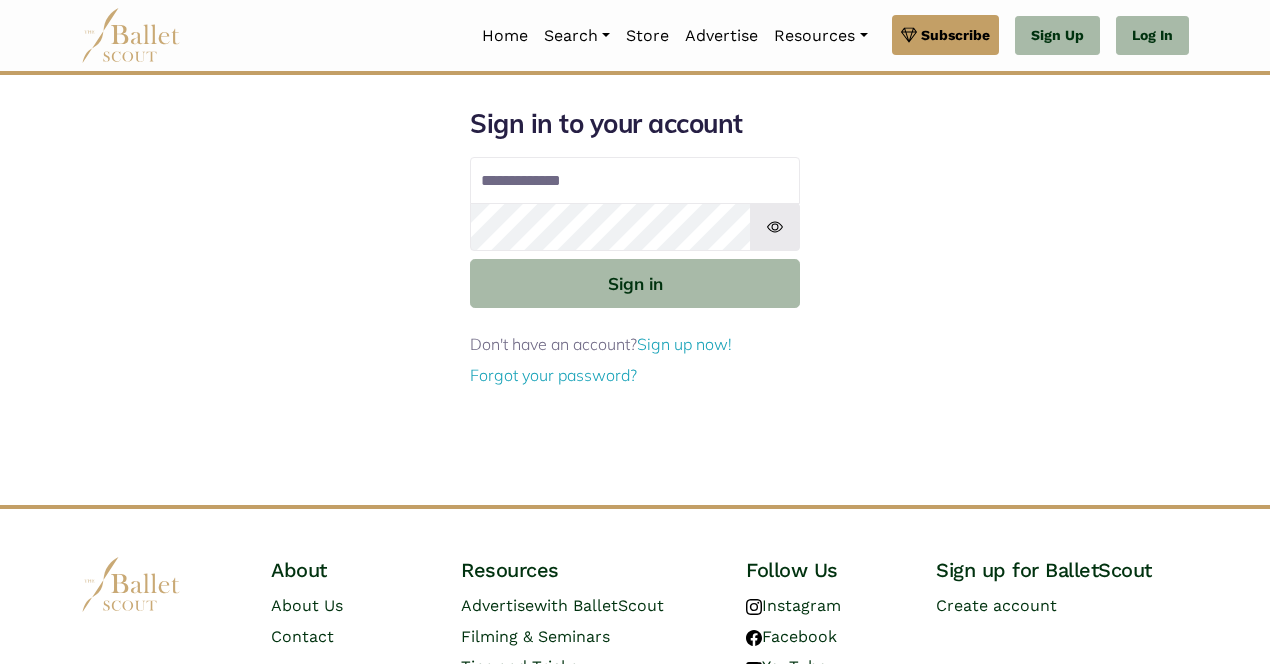 scroll, scrollTop: 0, scrollLeft: 0, axis: both 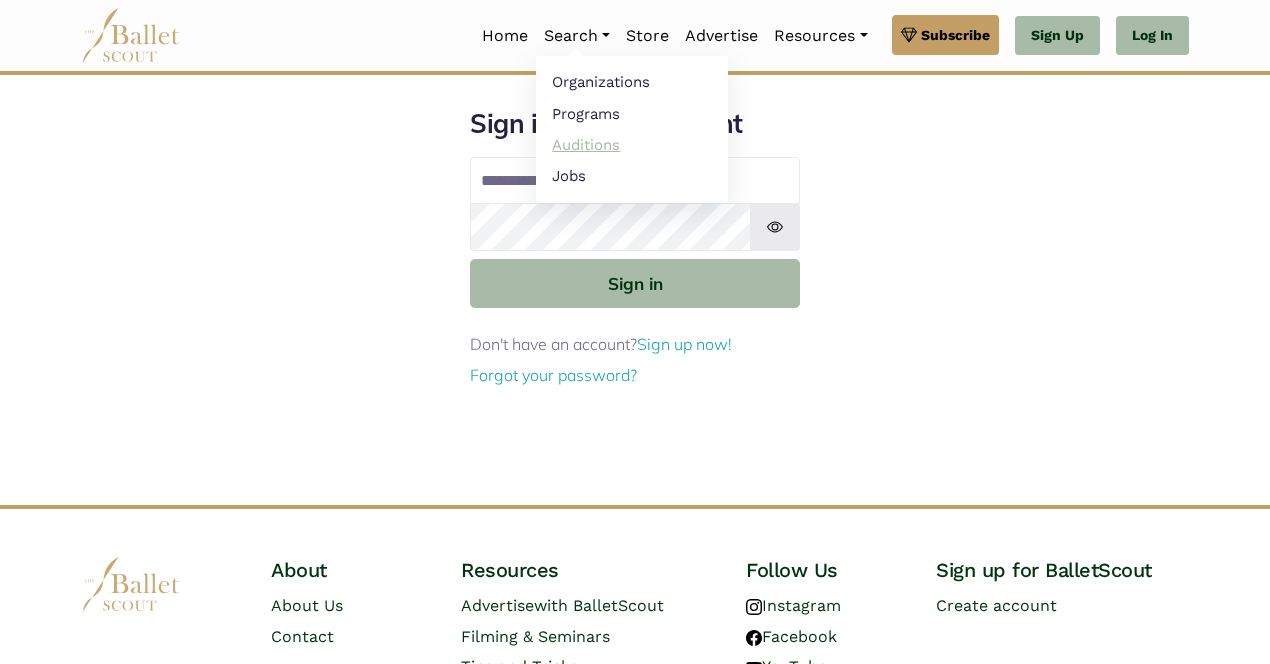 click on "Auditions" at bounding box center (632, 144) 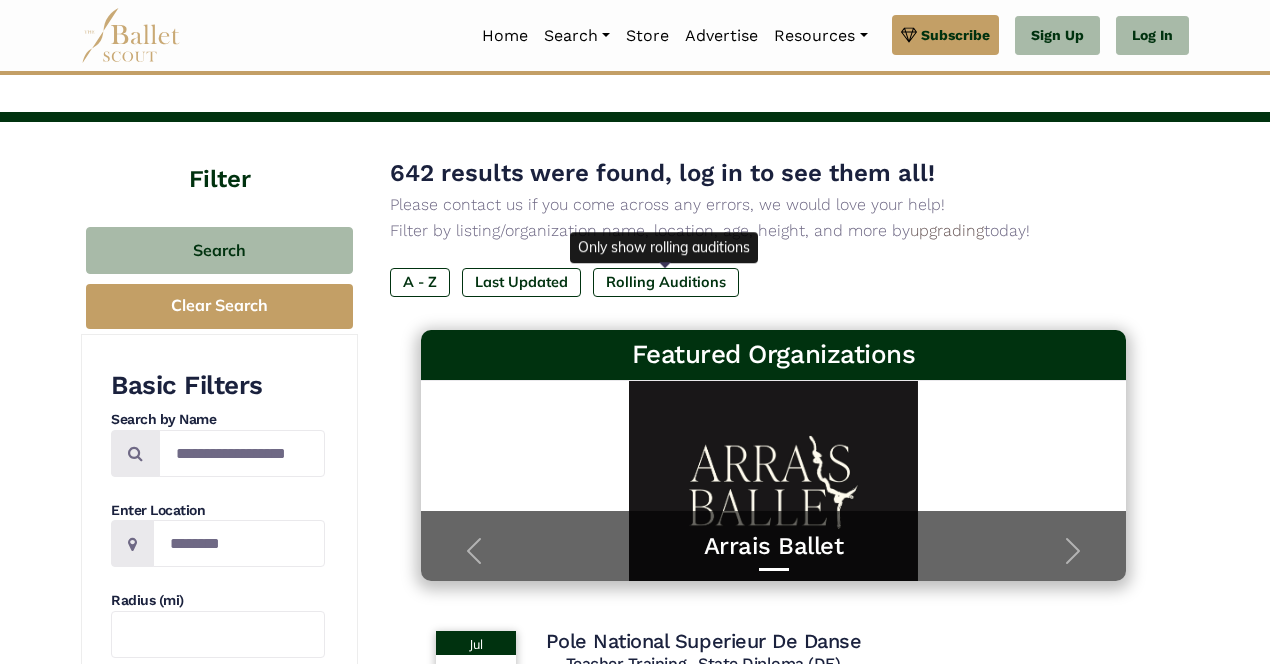 scroll, scrollTop: 0, scrollLeft: 0, axis: both 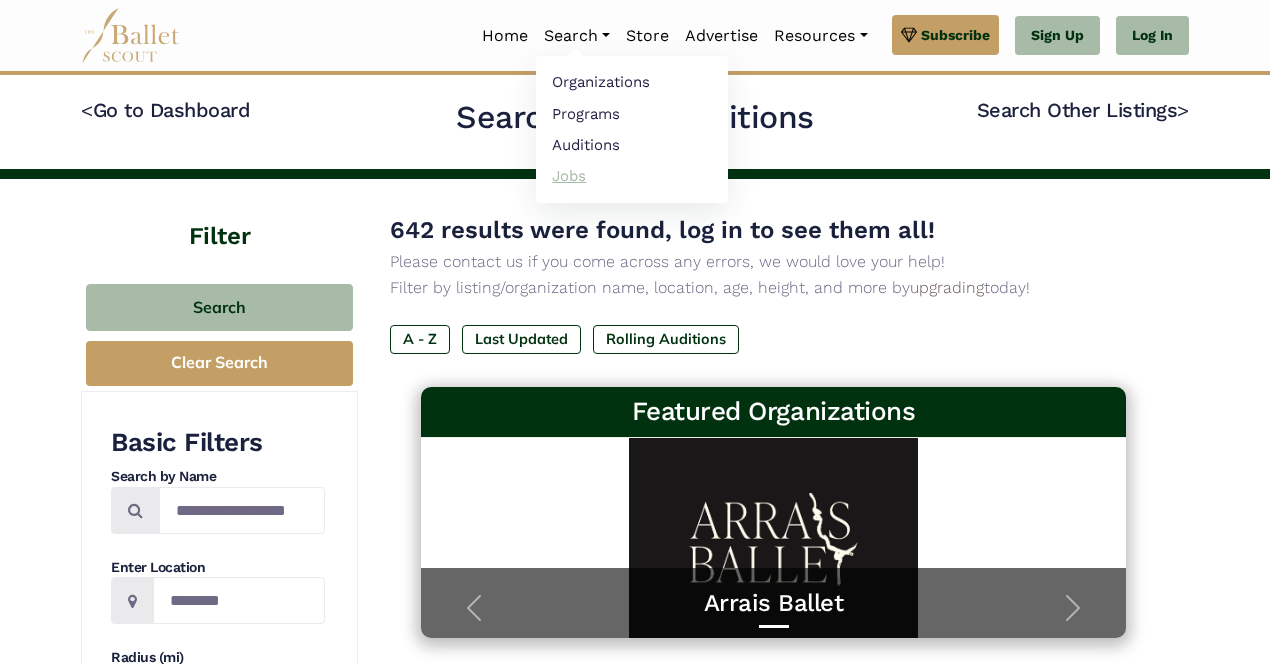 click on "Jobs" at bounding box center [632, 175] 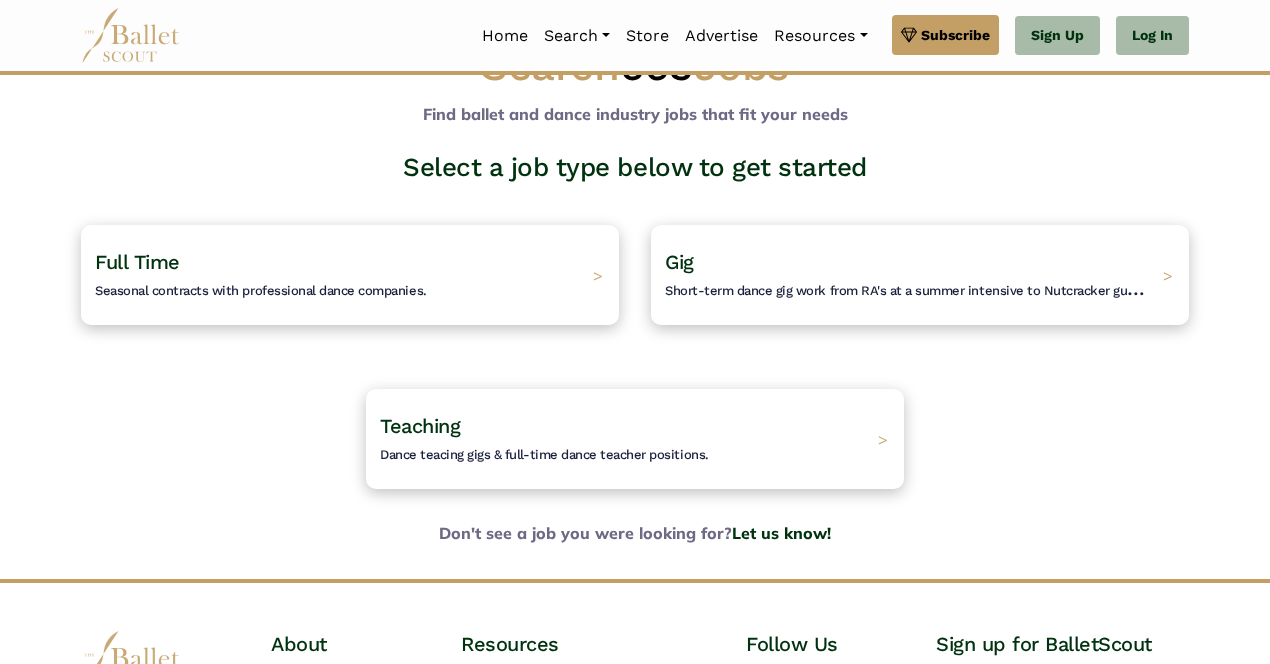 scroll, scrollTop: 69, scrollLeft: 0, axis: vertical 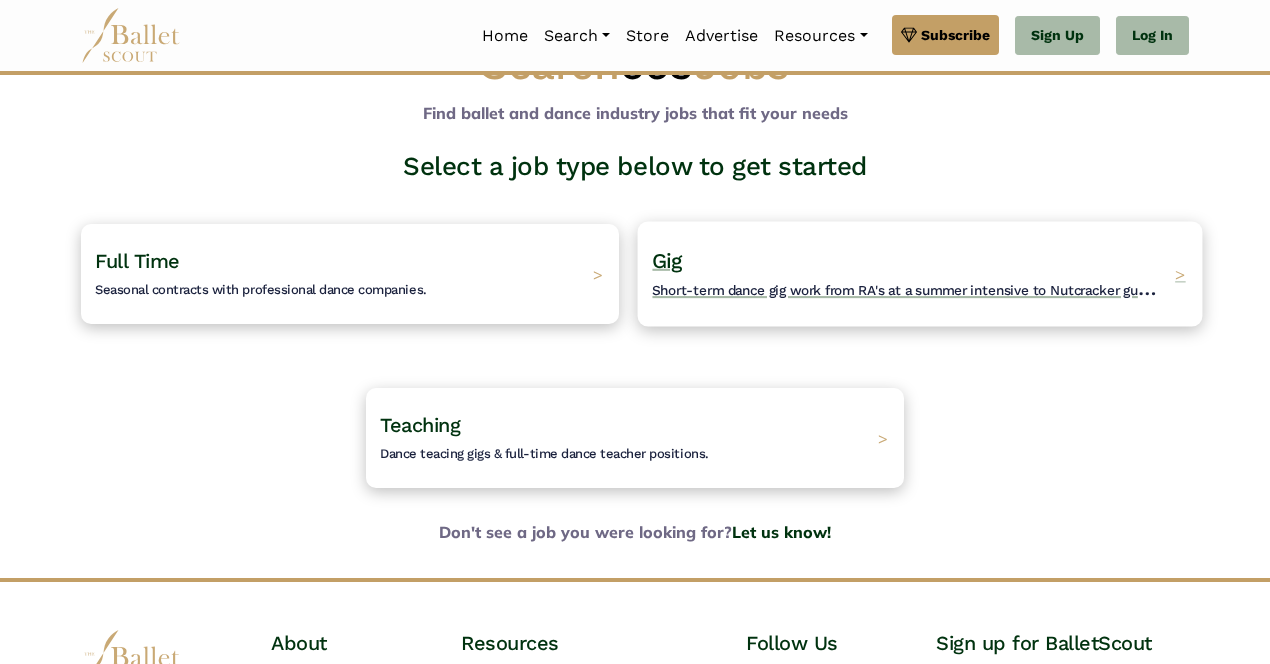 click on "Gig" at bounding box center (667, 260) 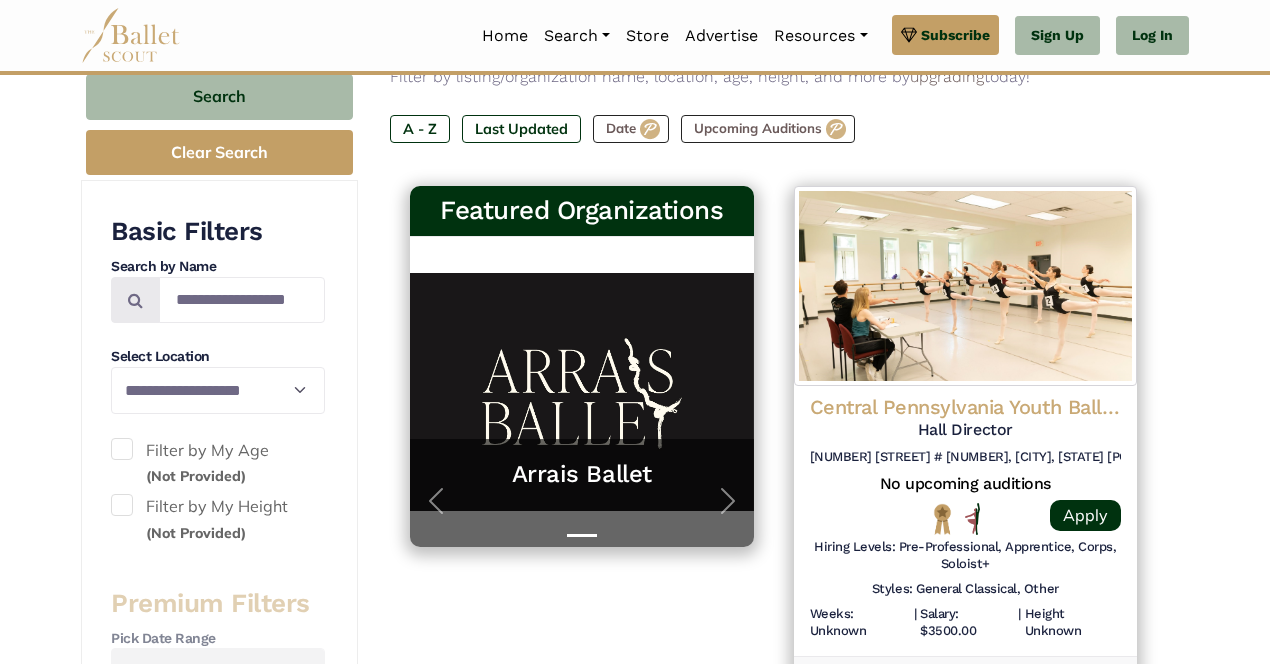 scroll, scrollTop: 323, scrollLeft: 0, axis: vertical 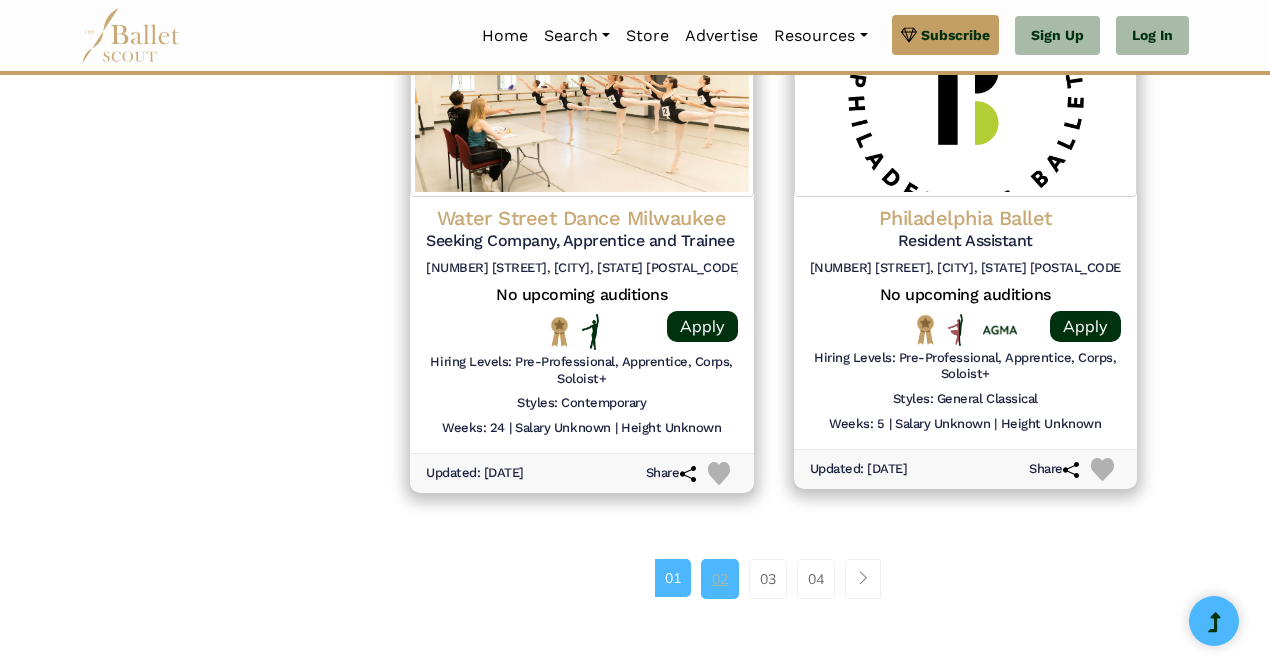 click on "02" at bounding box center (720, 579) 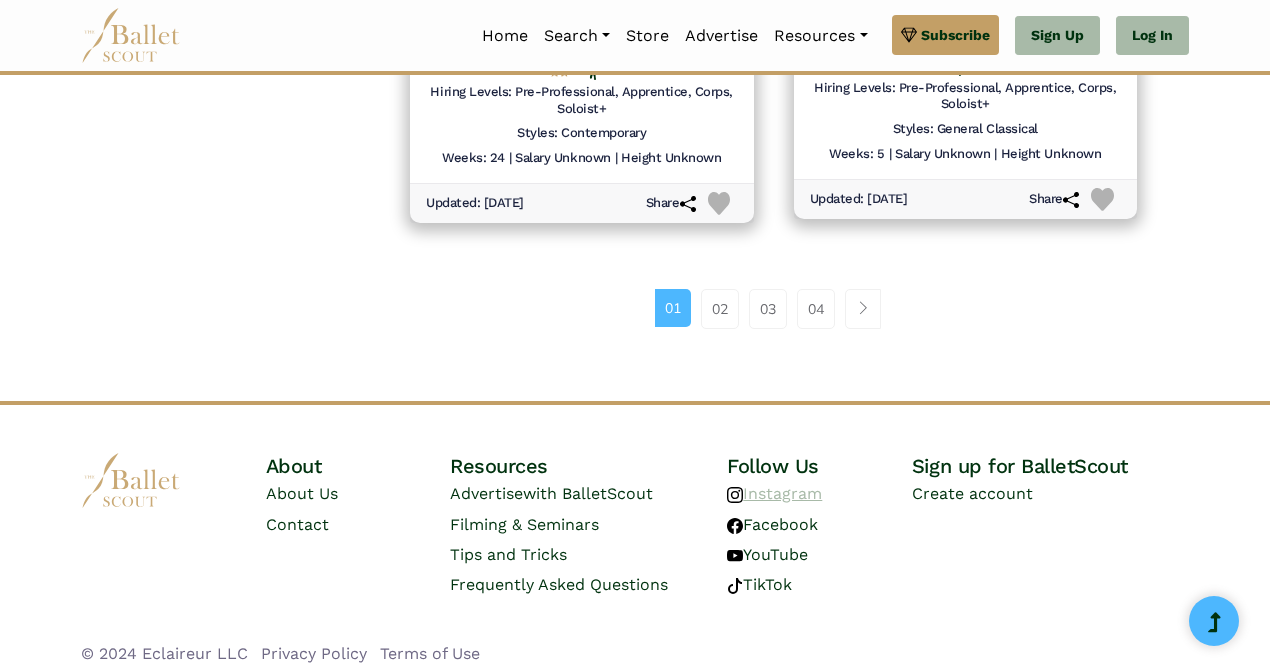 scroll, scrollTop: 2973, scrollLeft: 0, axis: vertical 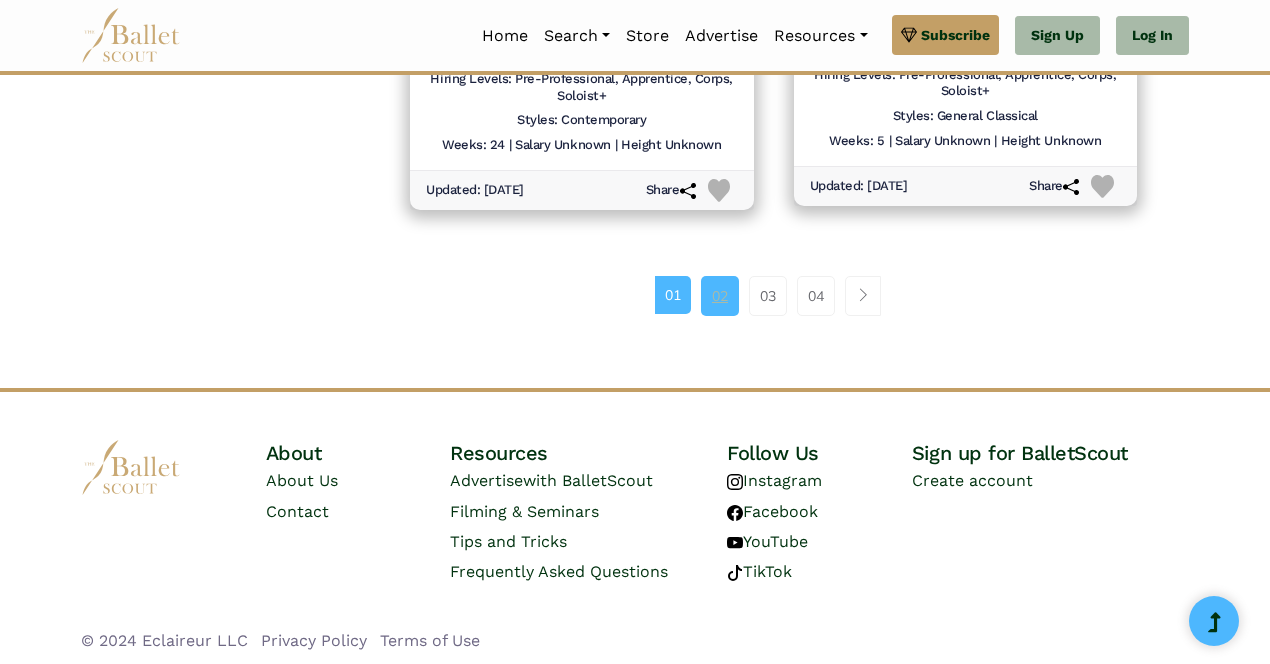 click on "02" at bounding box center (720, 296) 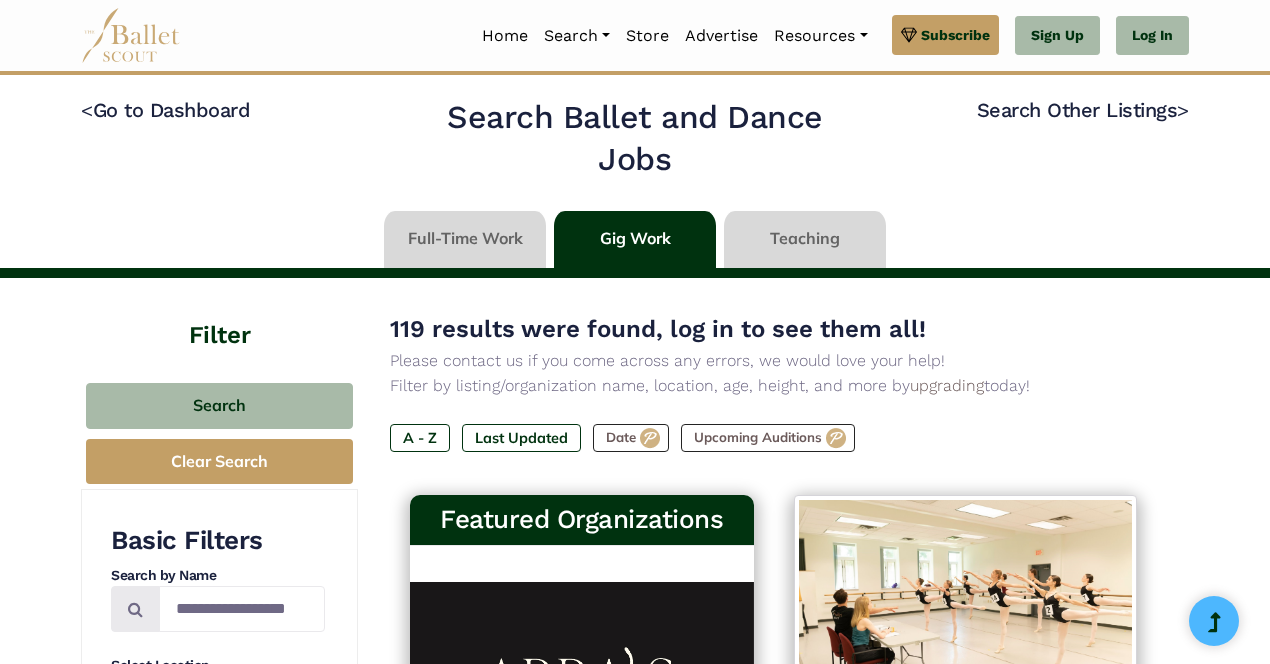 scroll, scrollTop: 0, scrollLeft: 0, axis: both 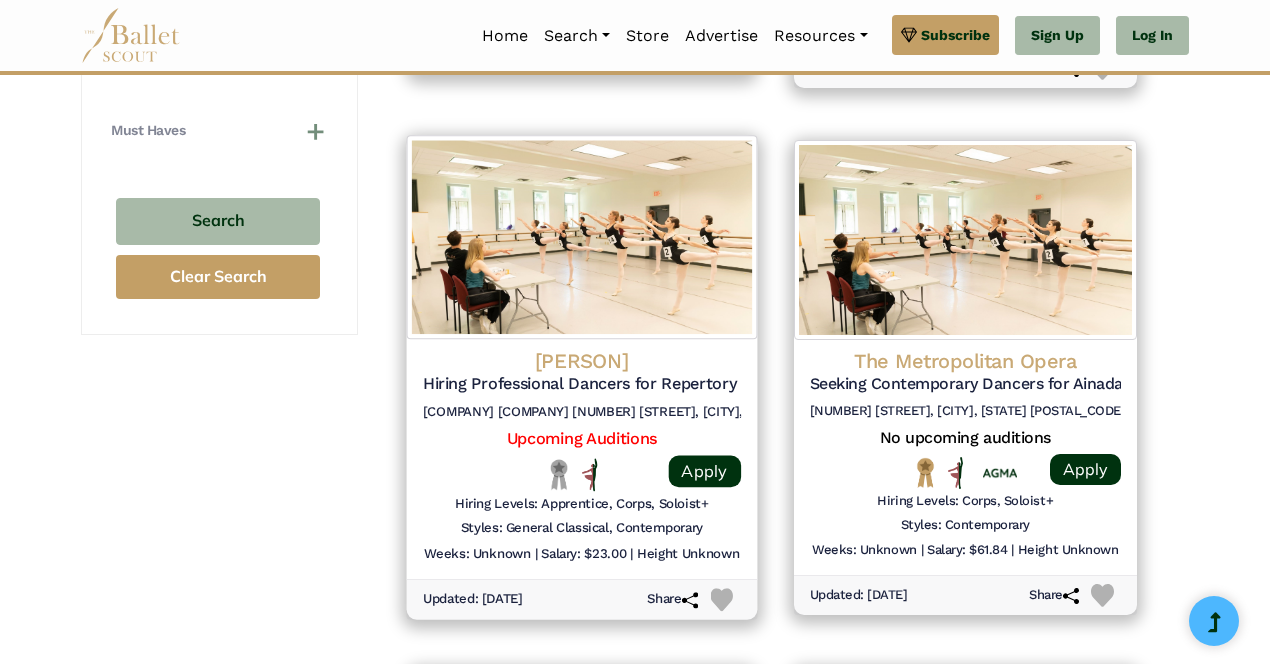 click on "Kennedy Dancers" at bounding box center (966, -1267) 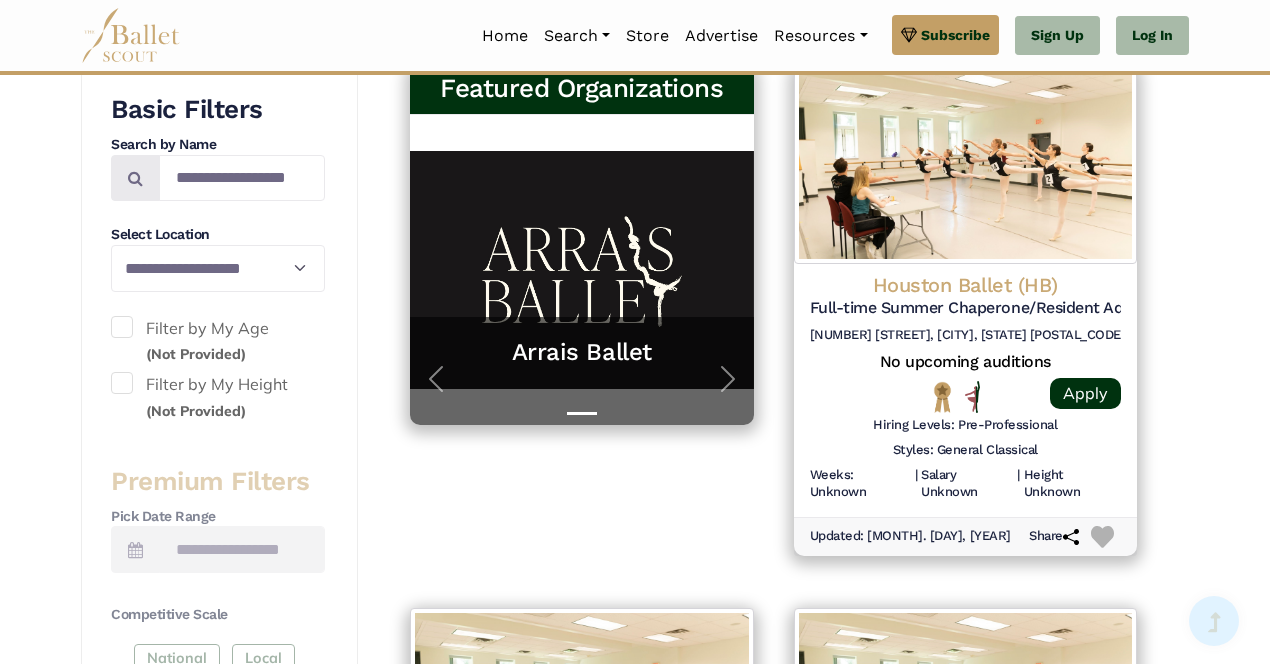 scroll, scrollTop: 435, scrollLeft: 0, axis: vertical 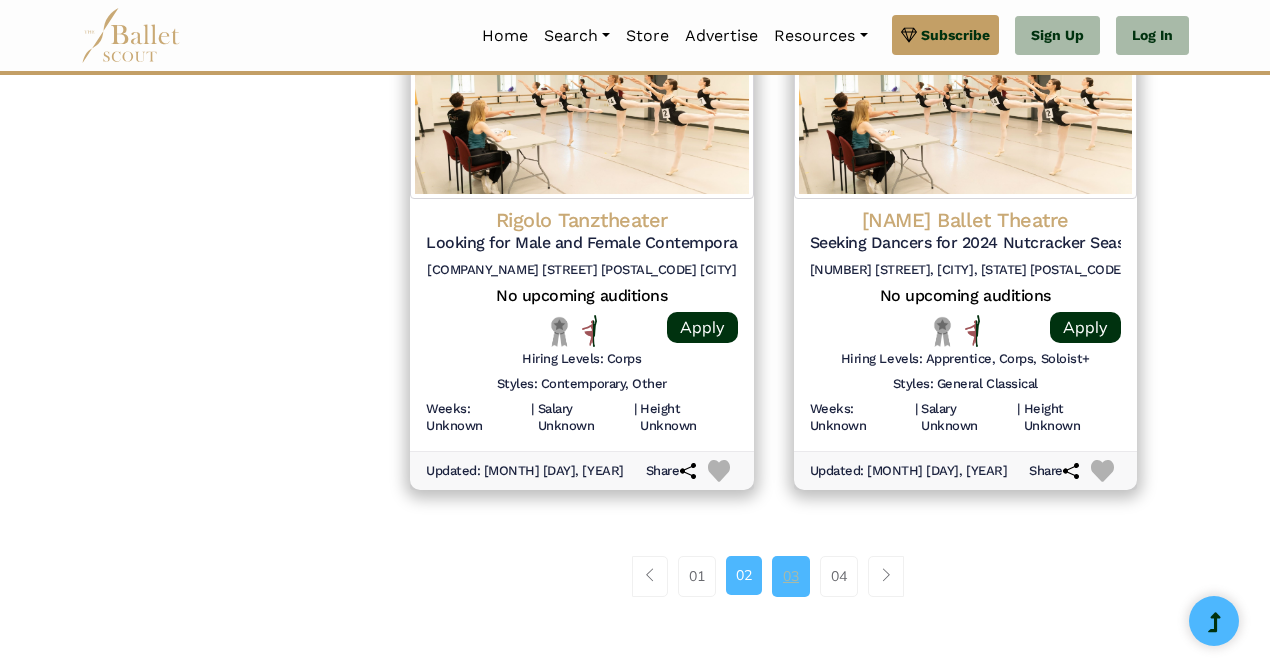 click on "03" at bounding box center (791, 576) 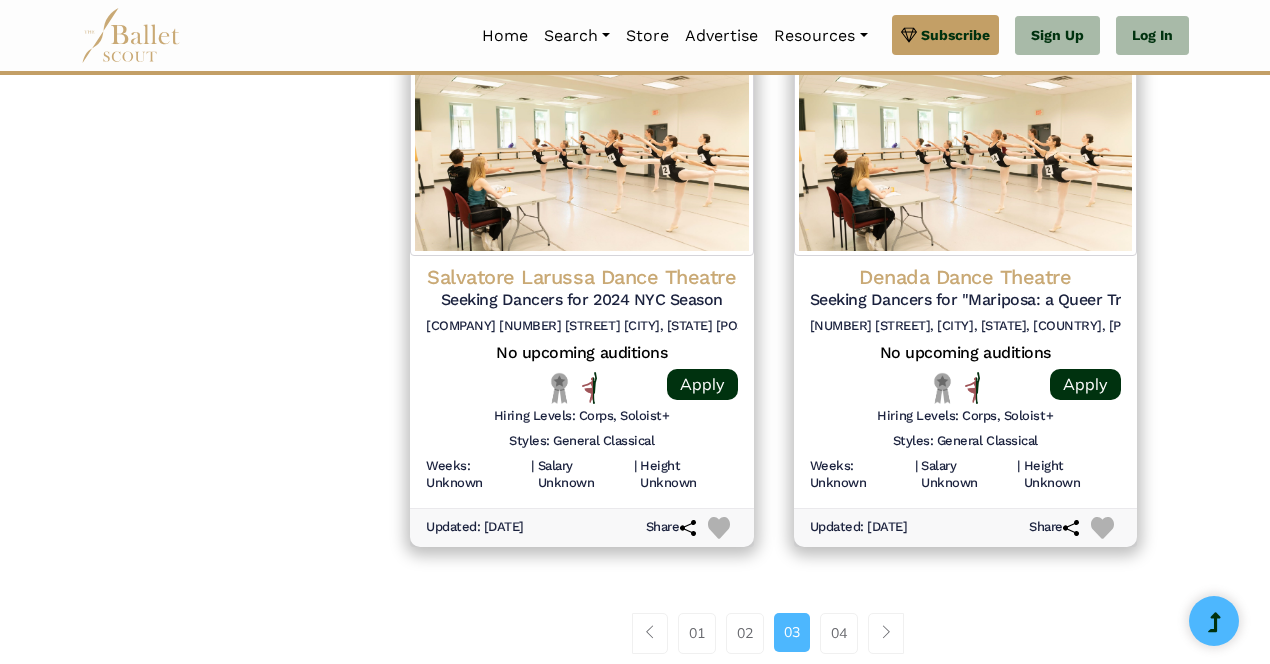 scroll, scrollTop: 2626, scrollLeft: 0, axis: vertical 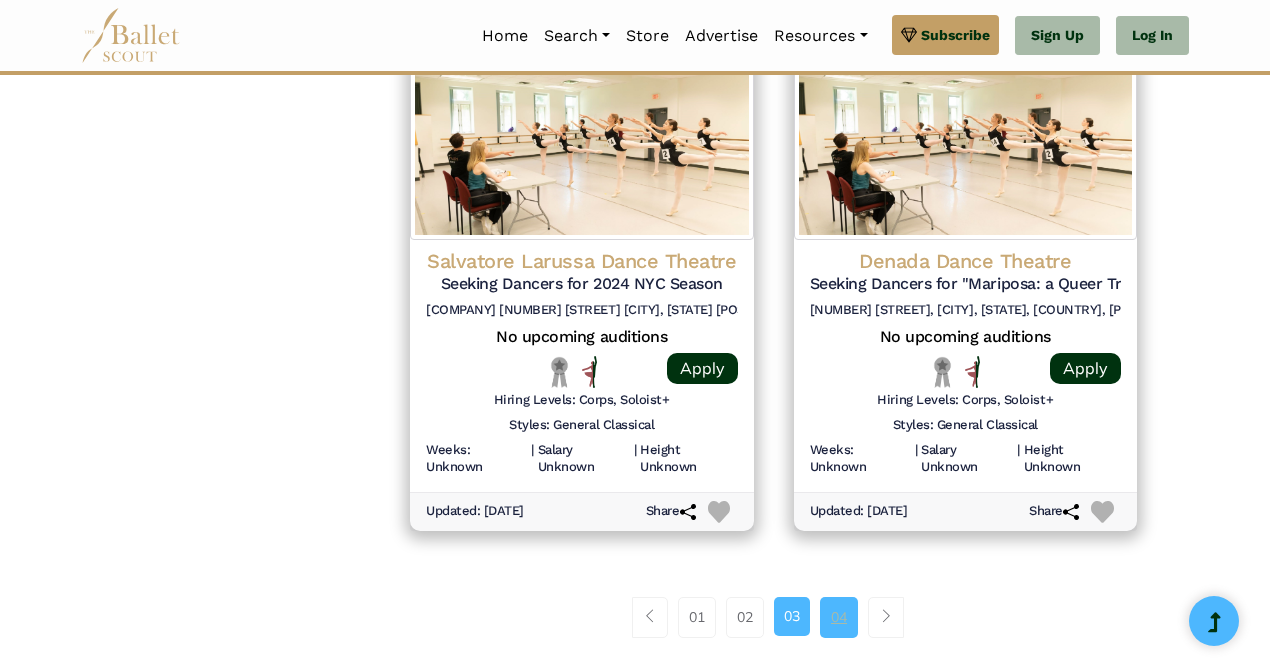click on "04" at bounding box center (839, 617) 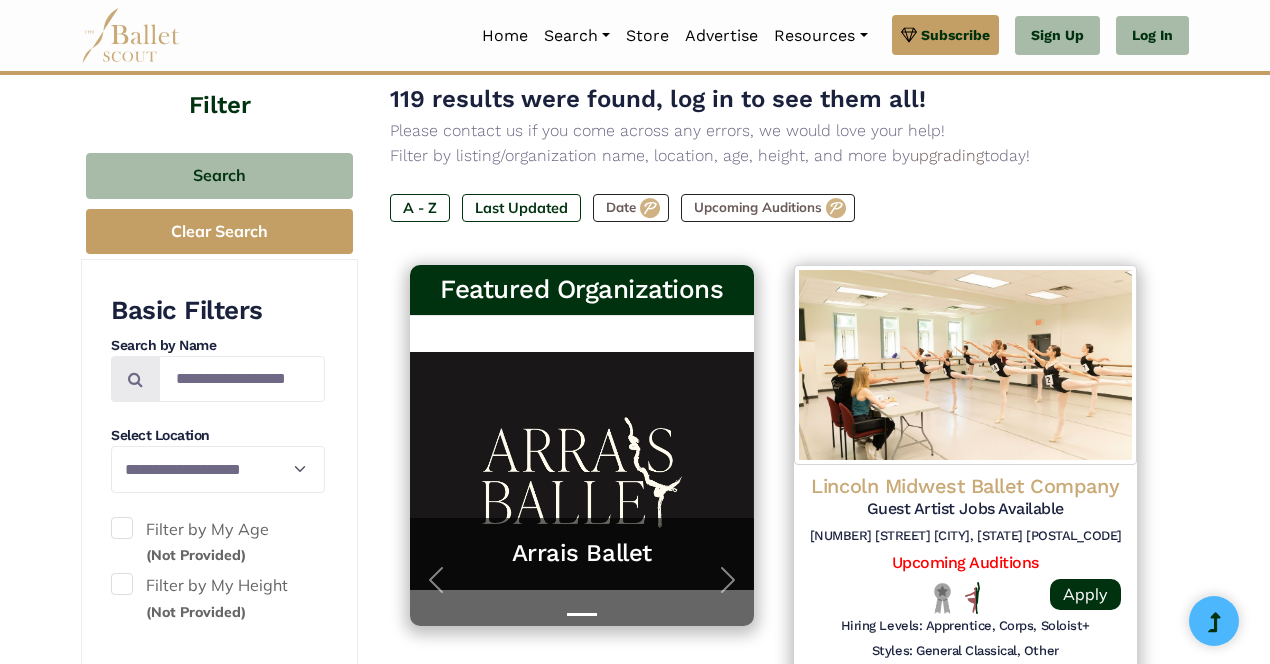 scroll, scrollTop: 0, scrollLeft: 0, axis: both 